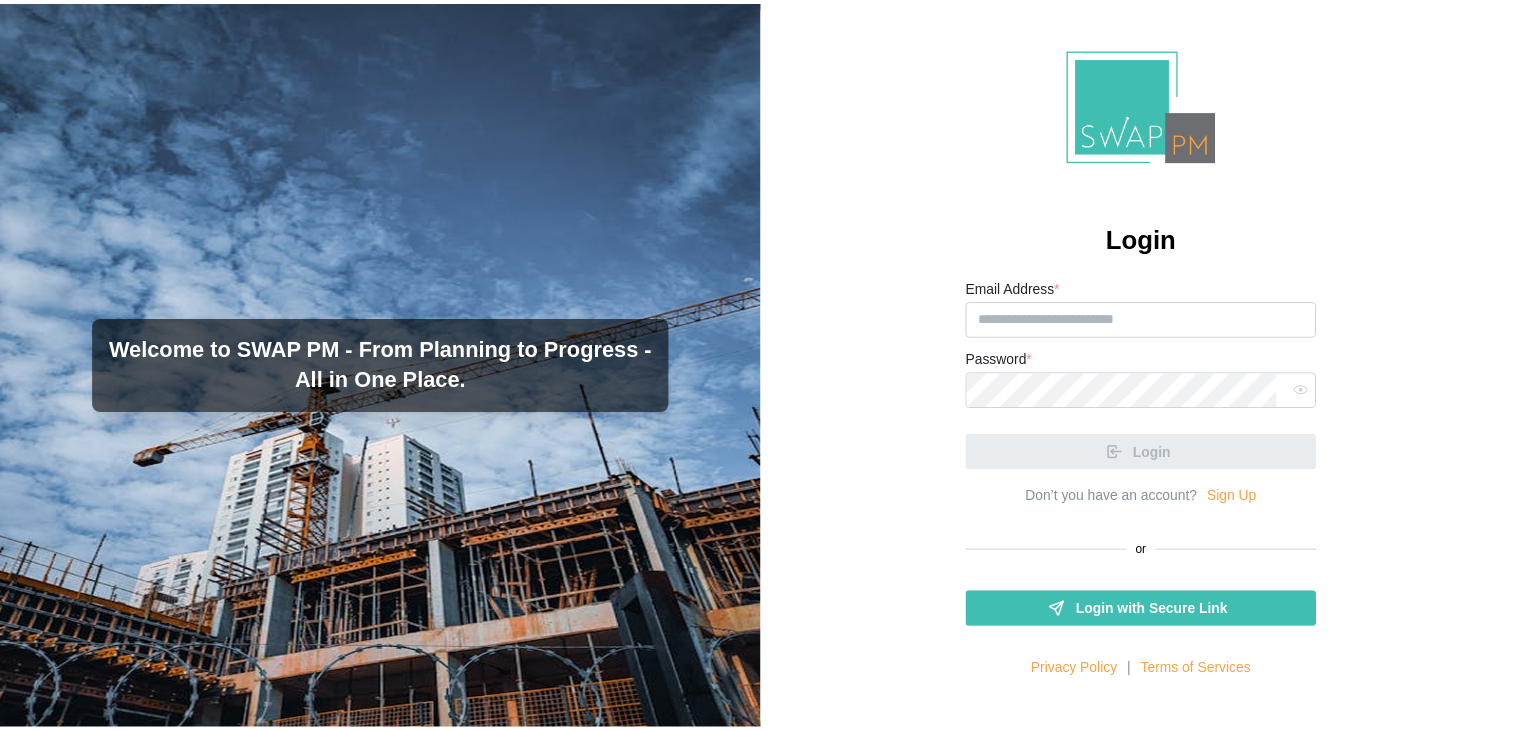 scroll, scrollTop: 0, scrollLeft: 0, axis: both 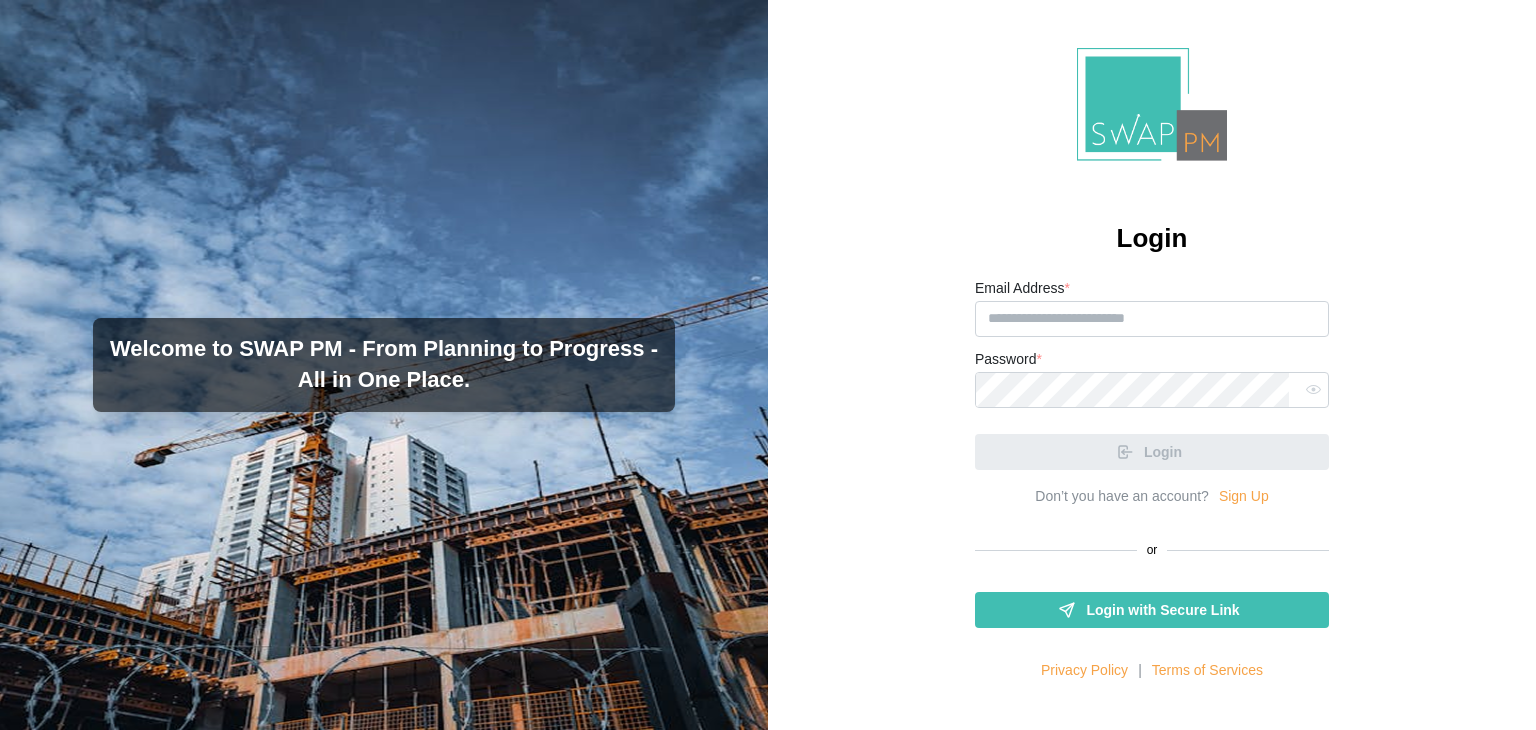 type 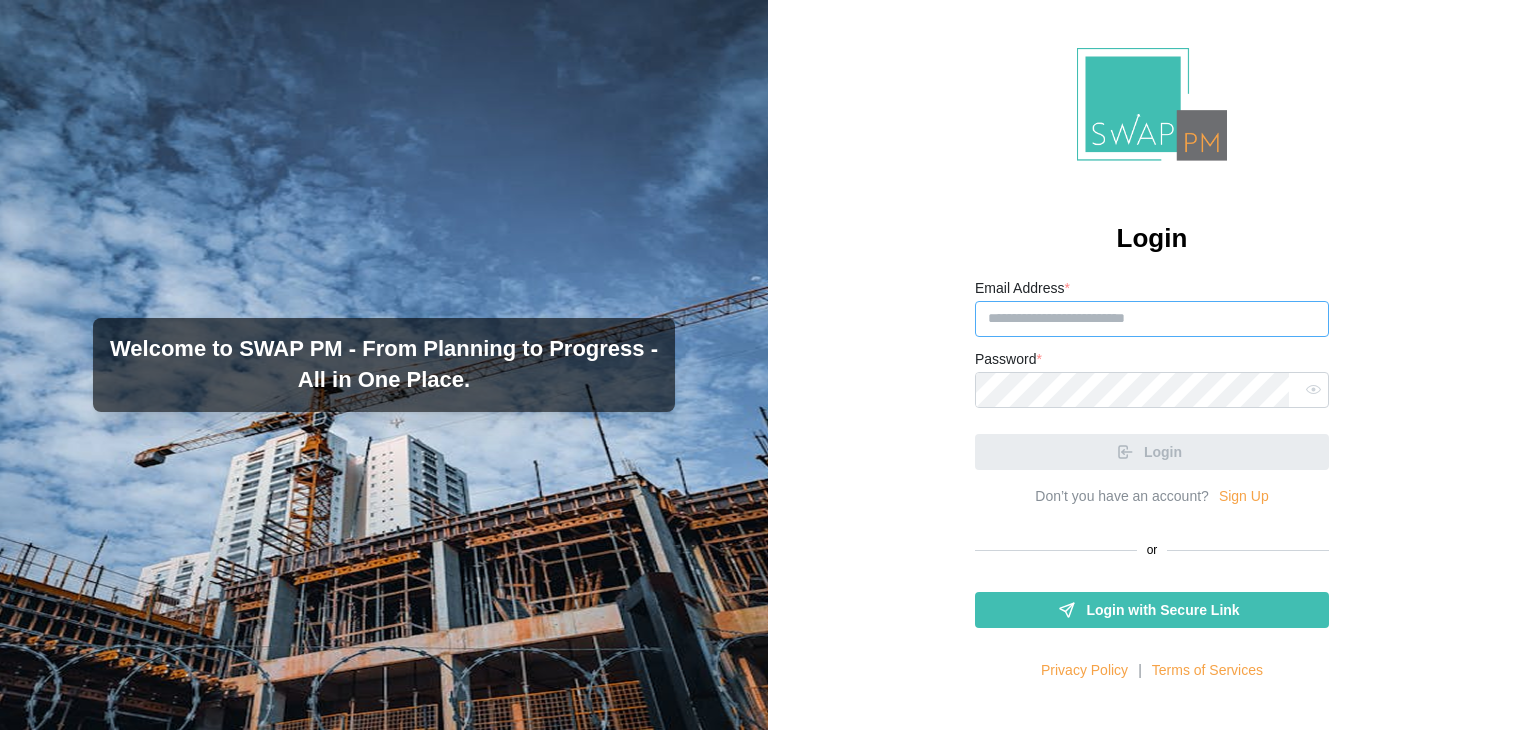 click on "Email Address  *" at bounding box center (1152, 319) 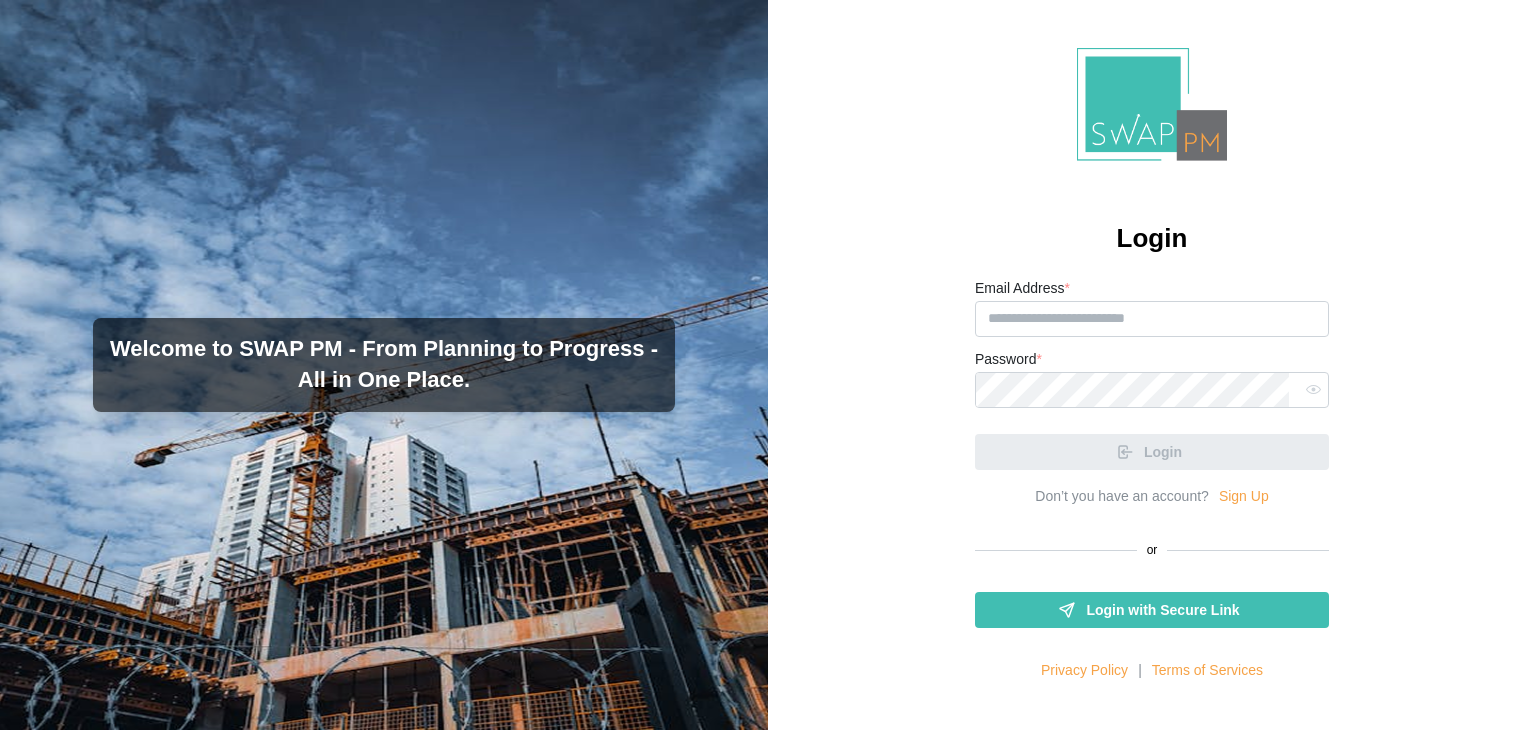 click on "Login Email Address  * Password  * Login Don’t you have an account? Sign Up or Login with Secure Link Privacy Policy | Terms of Services" at bounding box center (1152, 365) 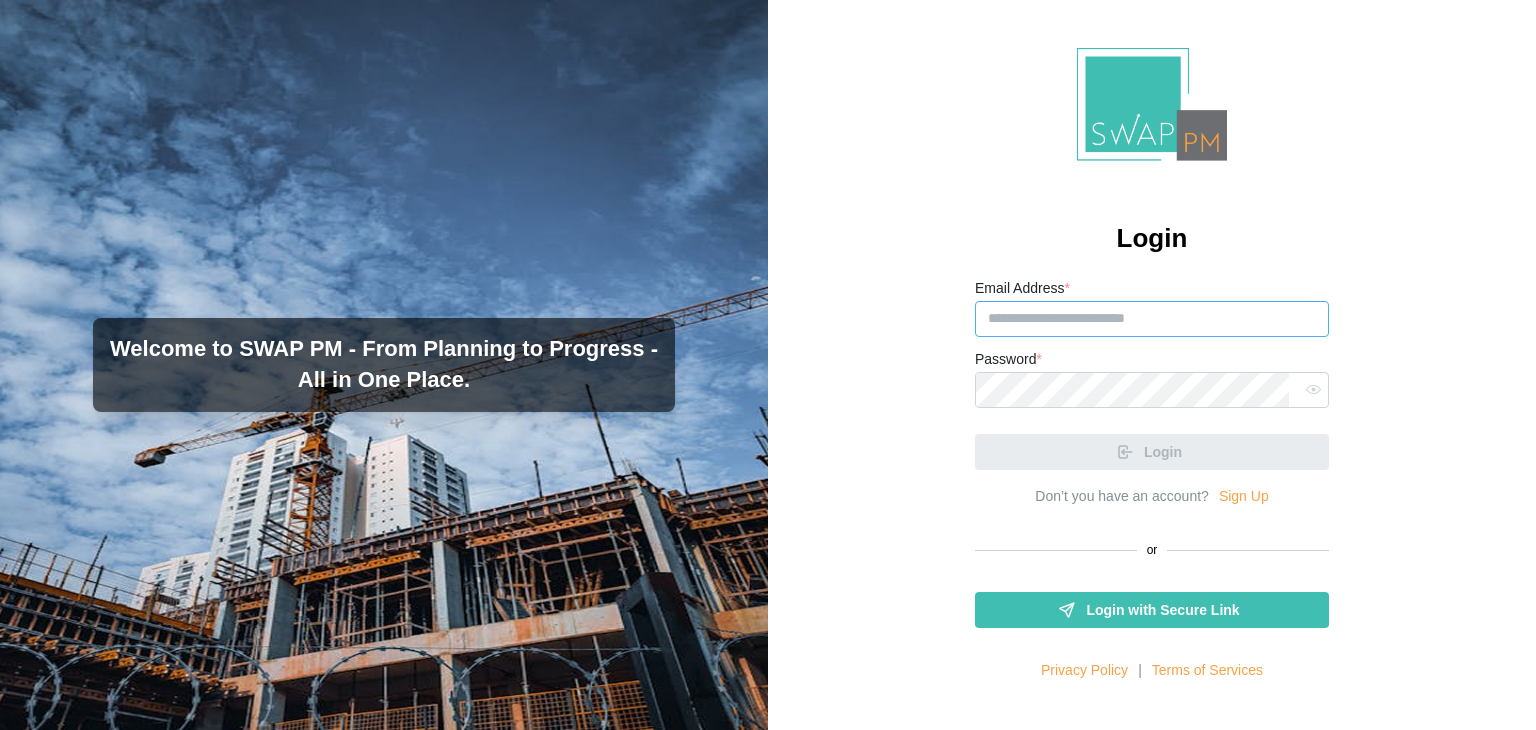 click on "Email Address  *" at bounding box center [1152, 319] 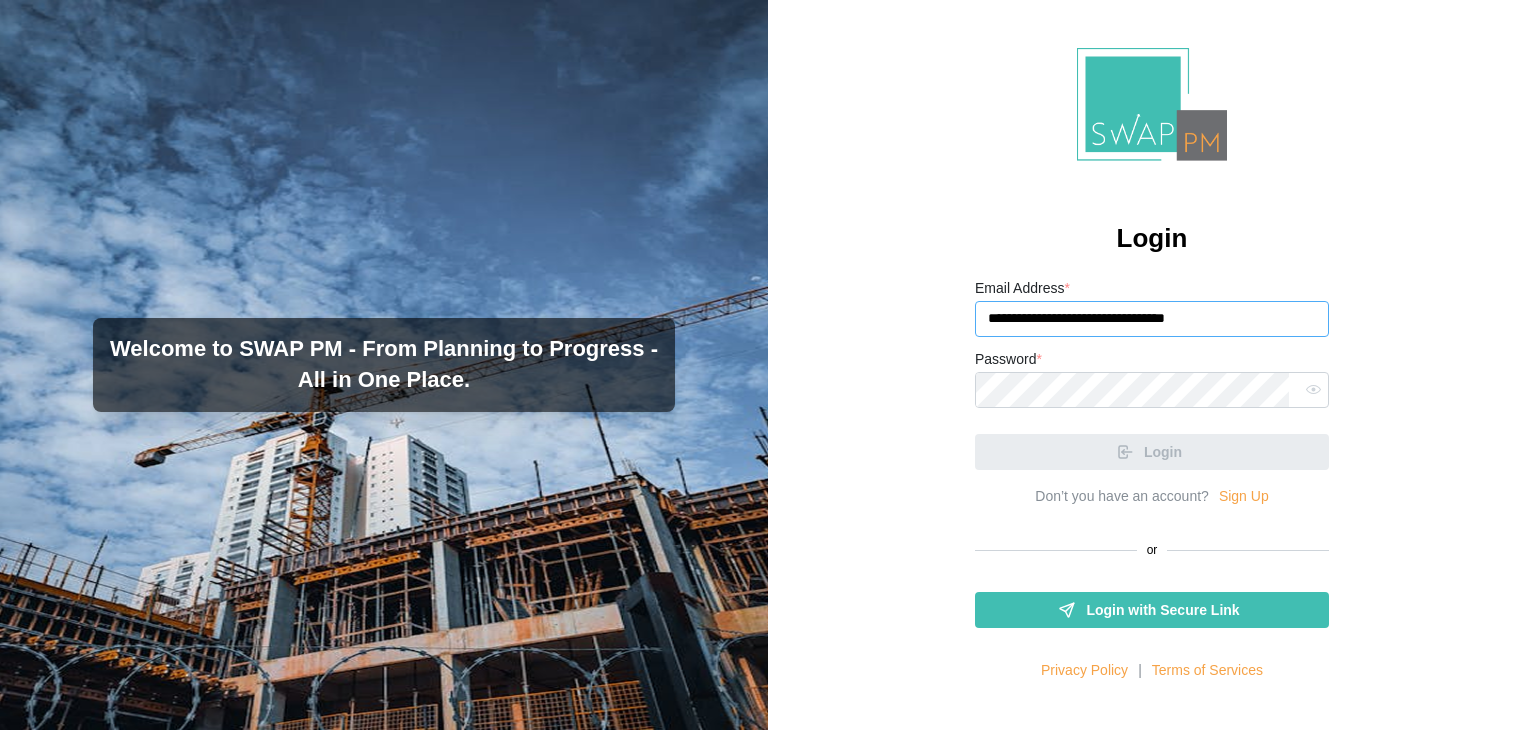 type on "**********" 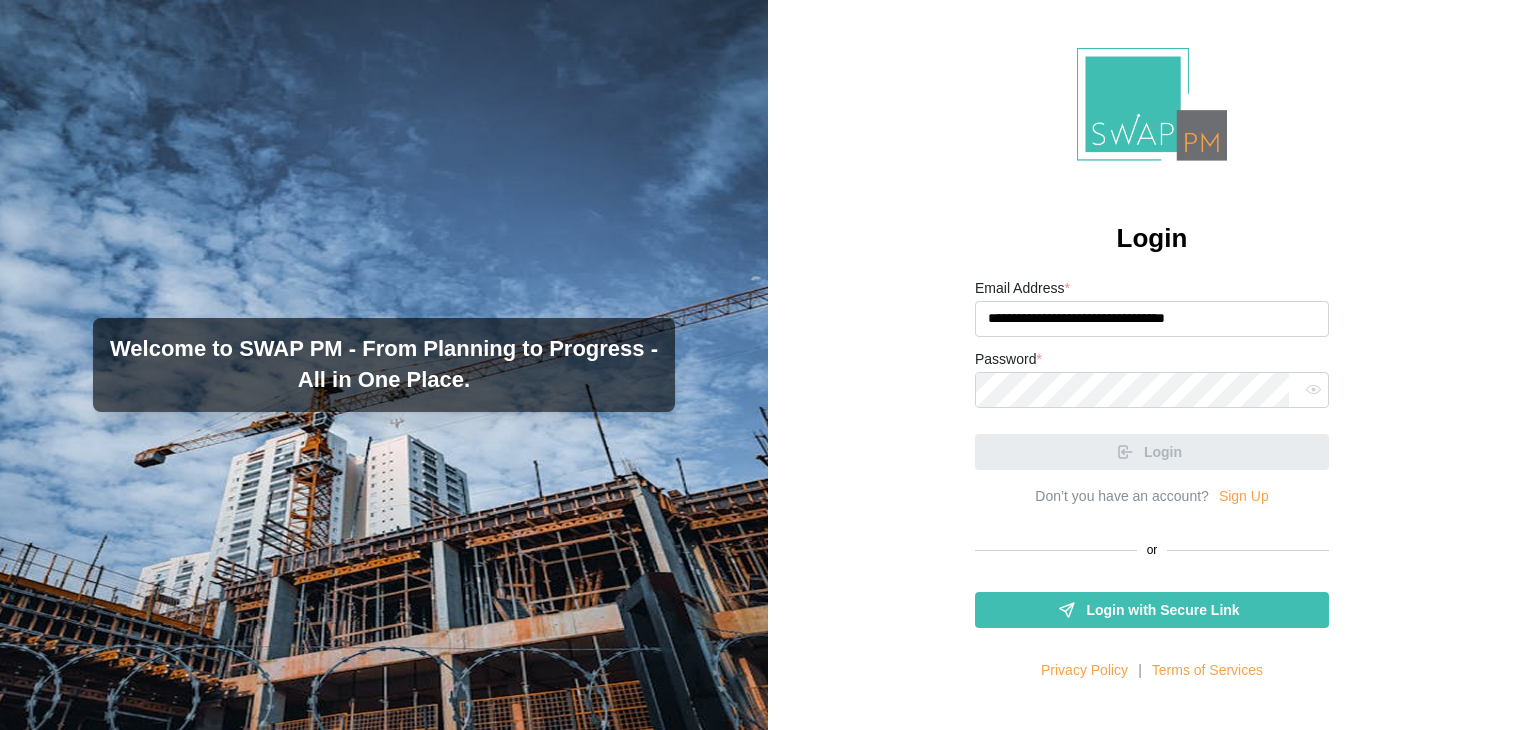click on "Password  *" at bounding box center [1152, 377] 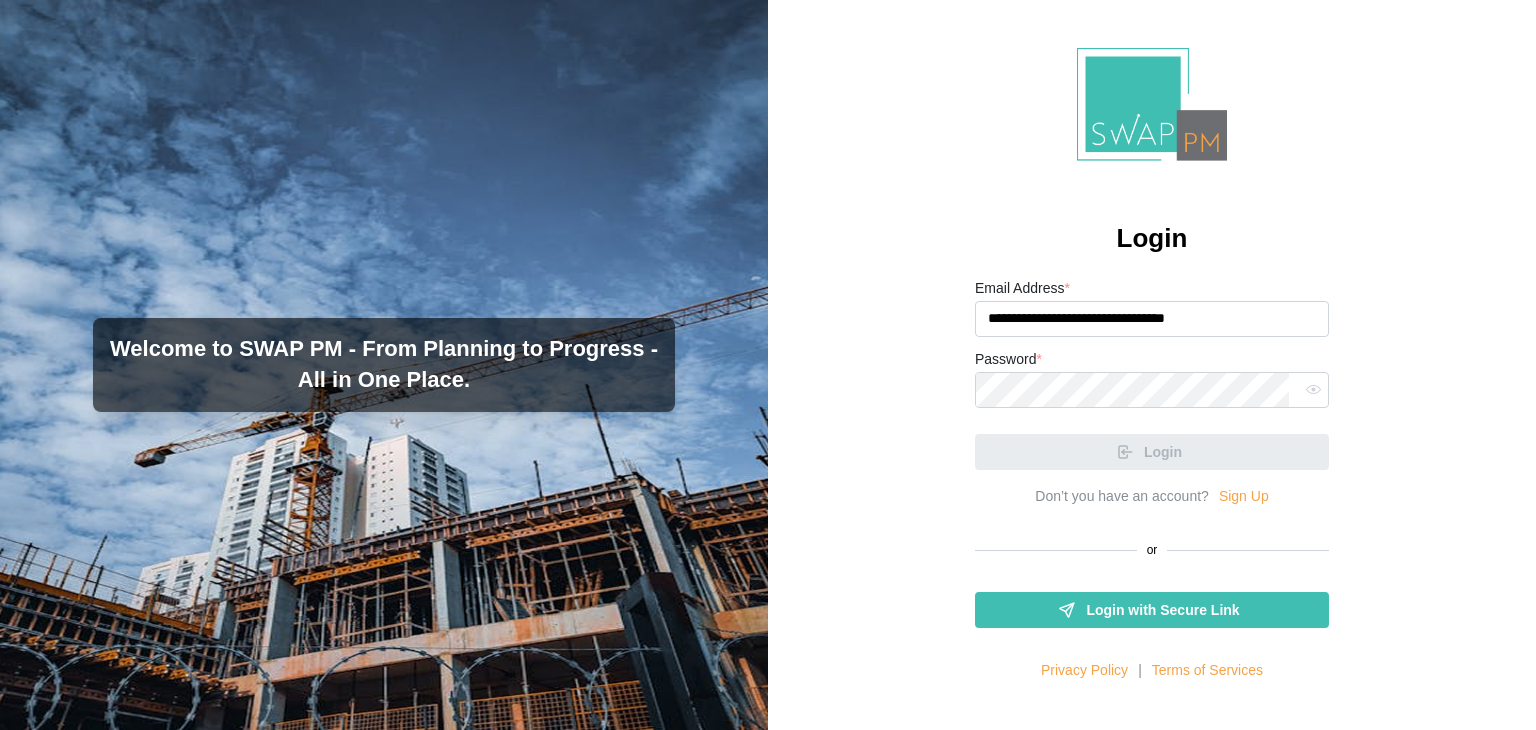 click on "**********" at bounding box center [1152, 365] 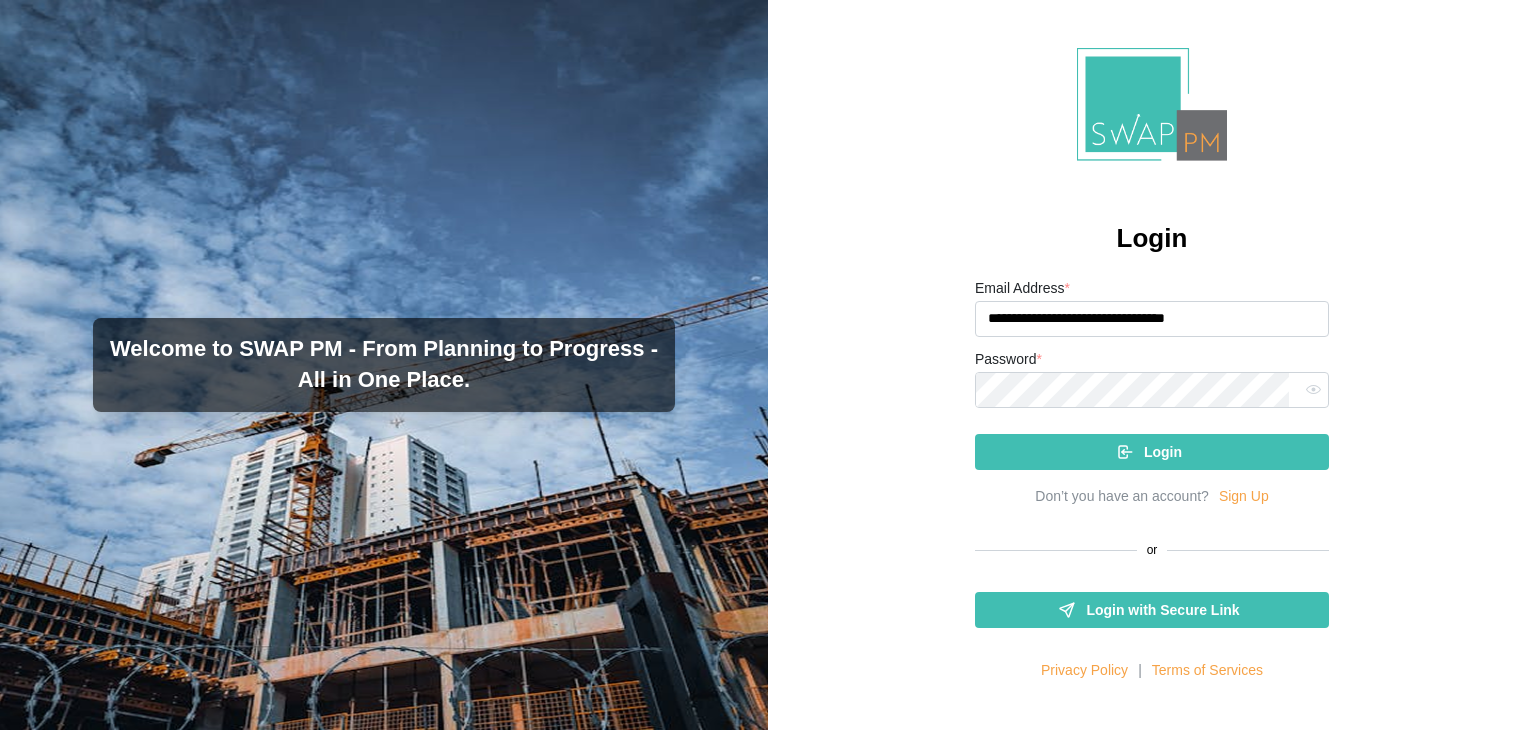 click on "Login" at bounding box center (1149, 452) 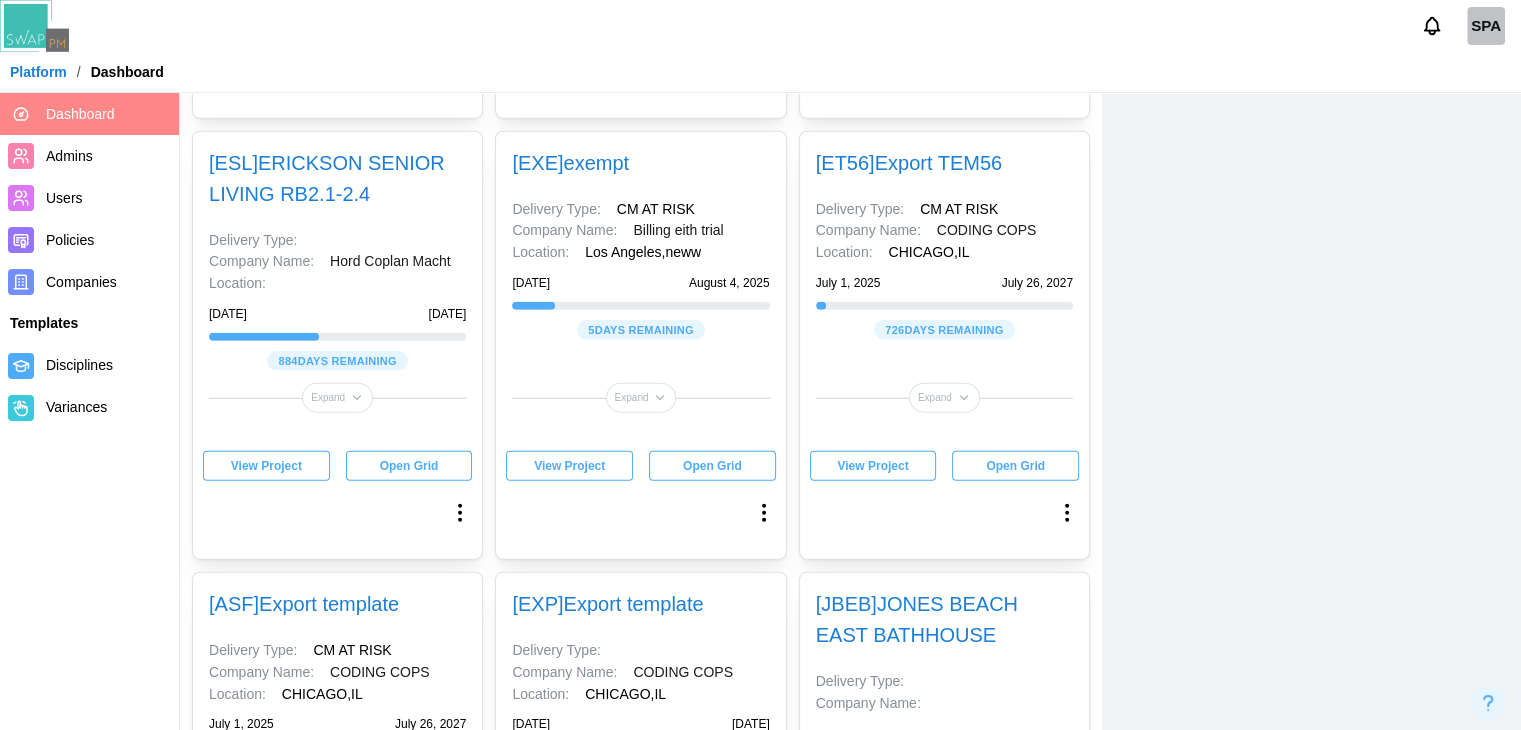 scroll, scrollTop: 5120, scrollLeft: 0, axis: vertical 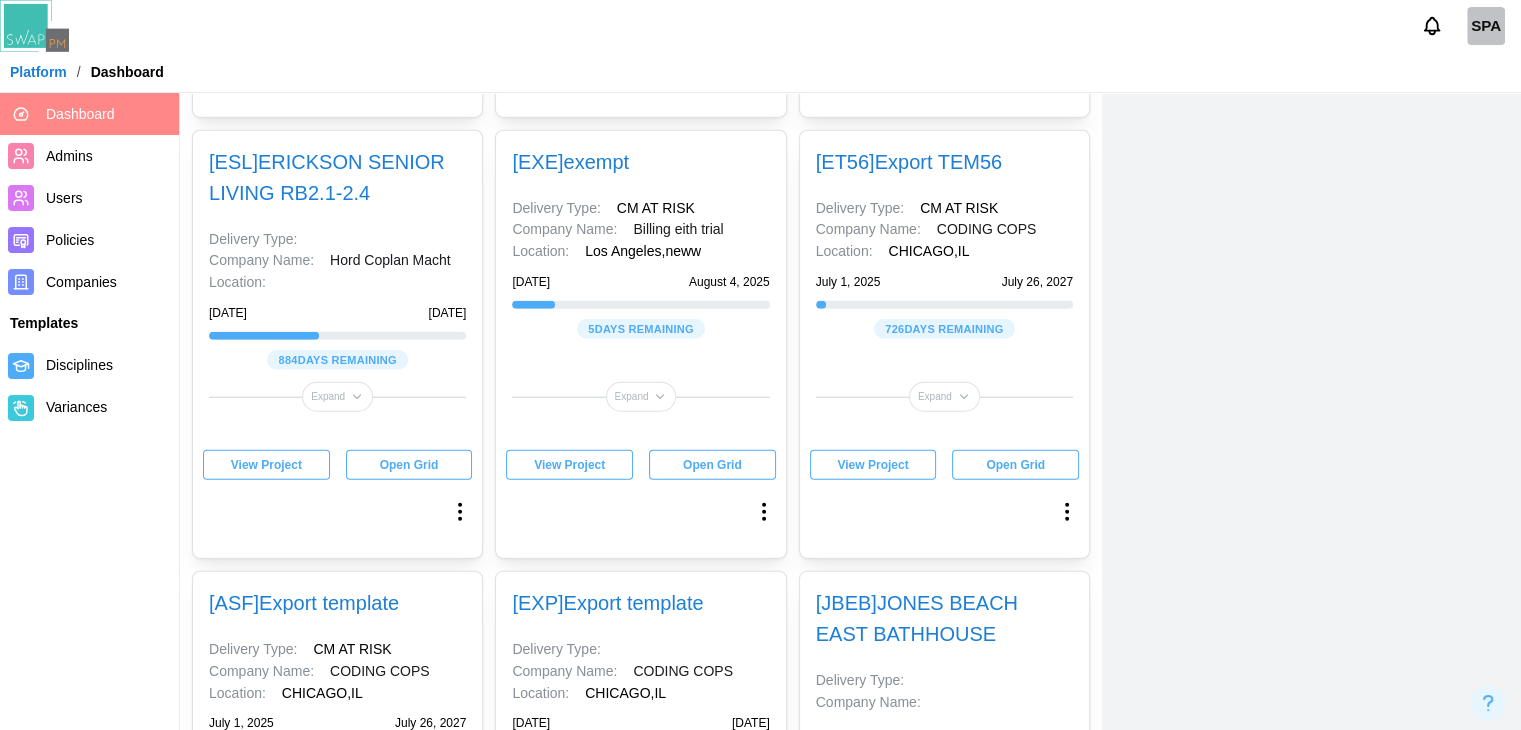 click on "View Project" at bounding box center [569, 465] 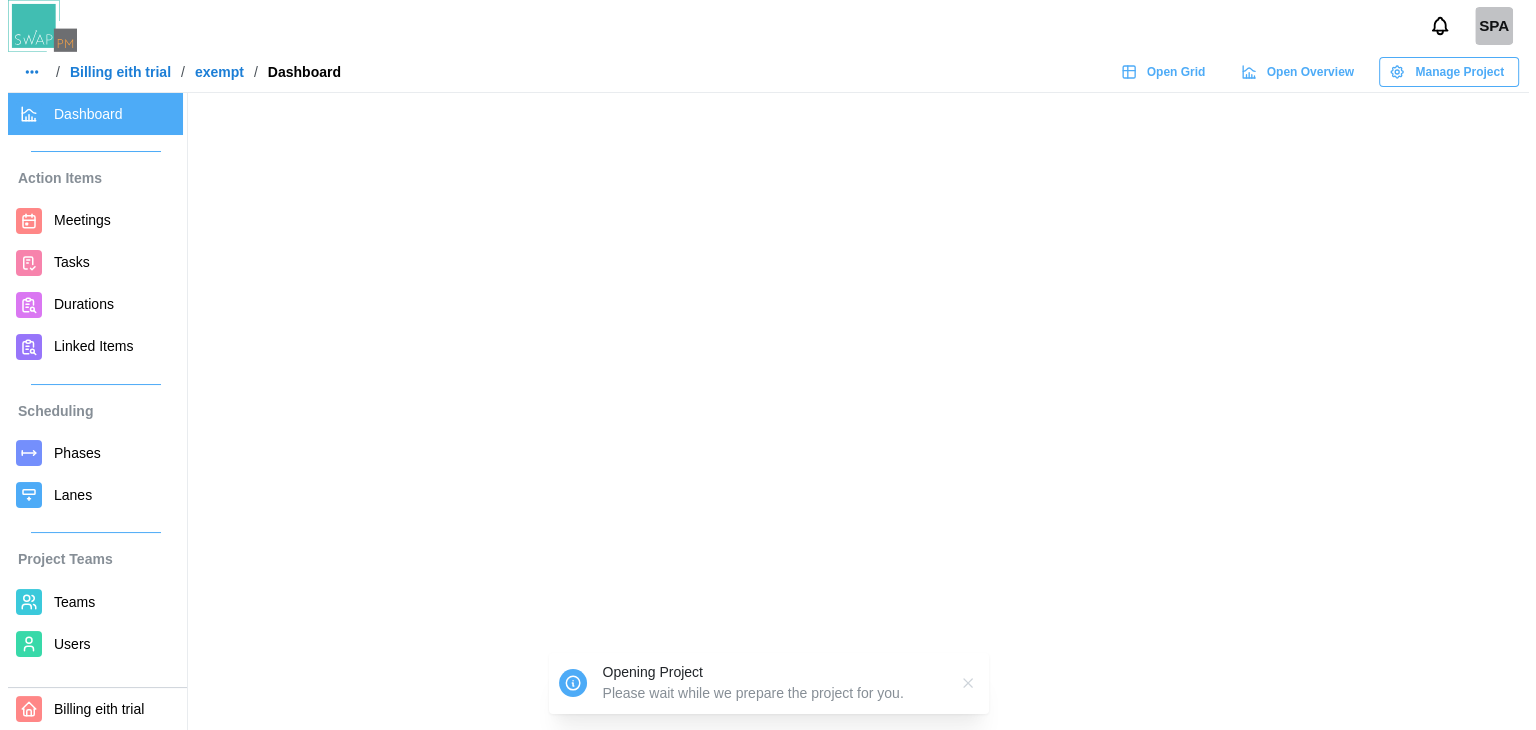 scroll, scrollTop: 0, scrollLeft: 0, axis: both 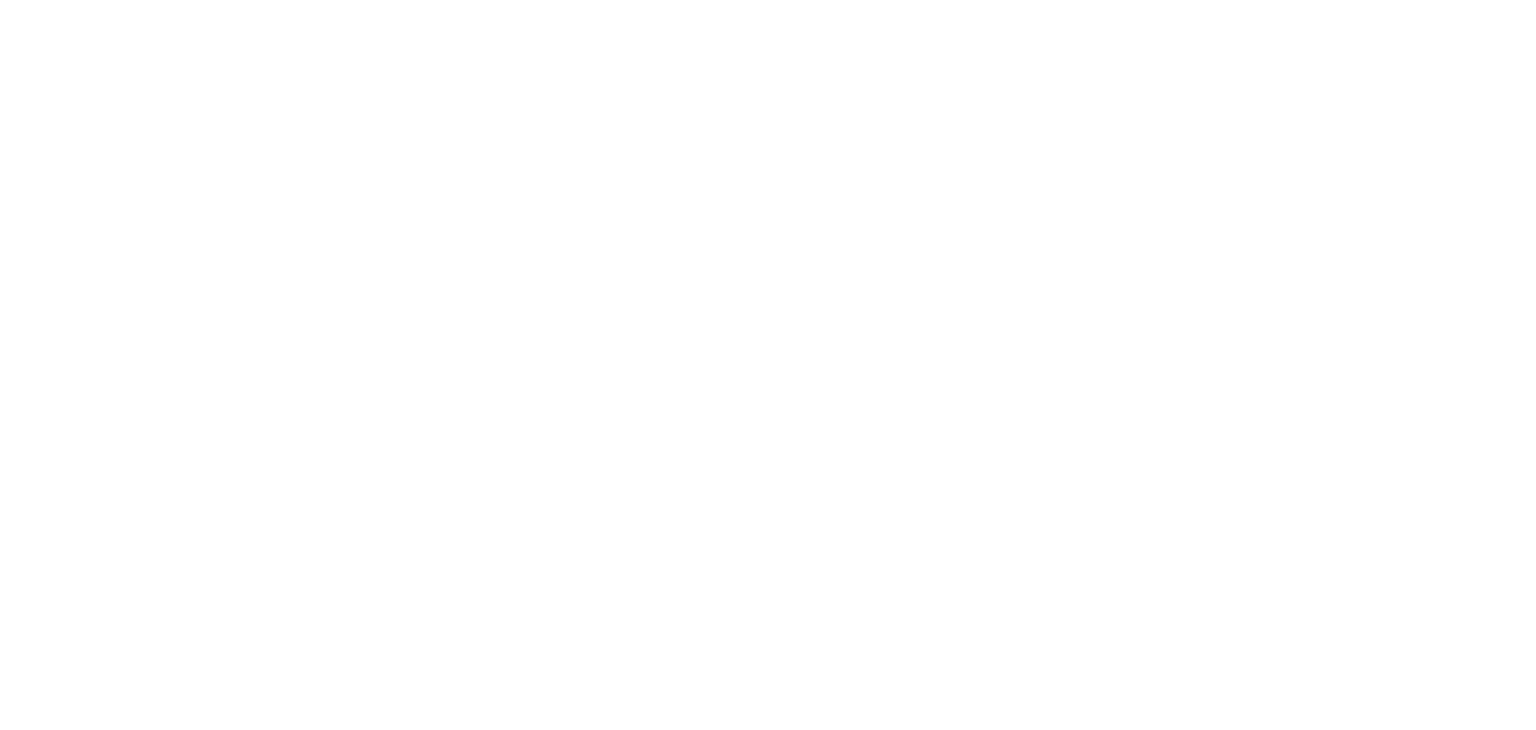 click at bounding box center [768, 4] 